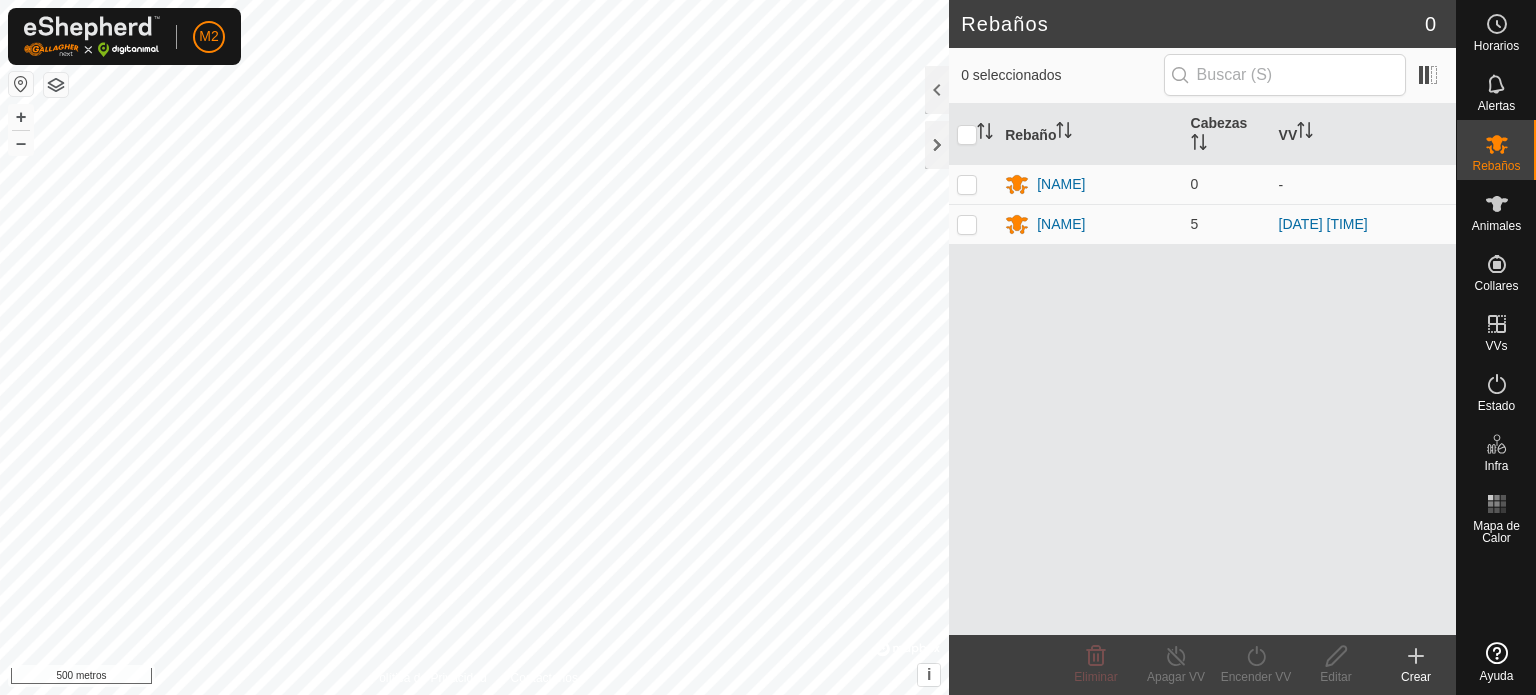 scroll, scrollTop: 0, scrollLeft: 0, axis: both 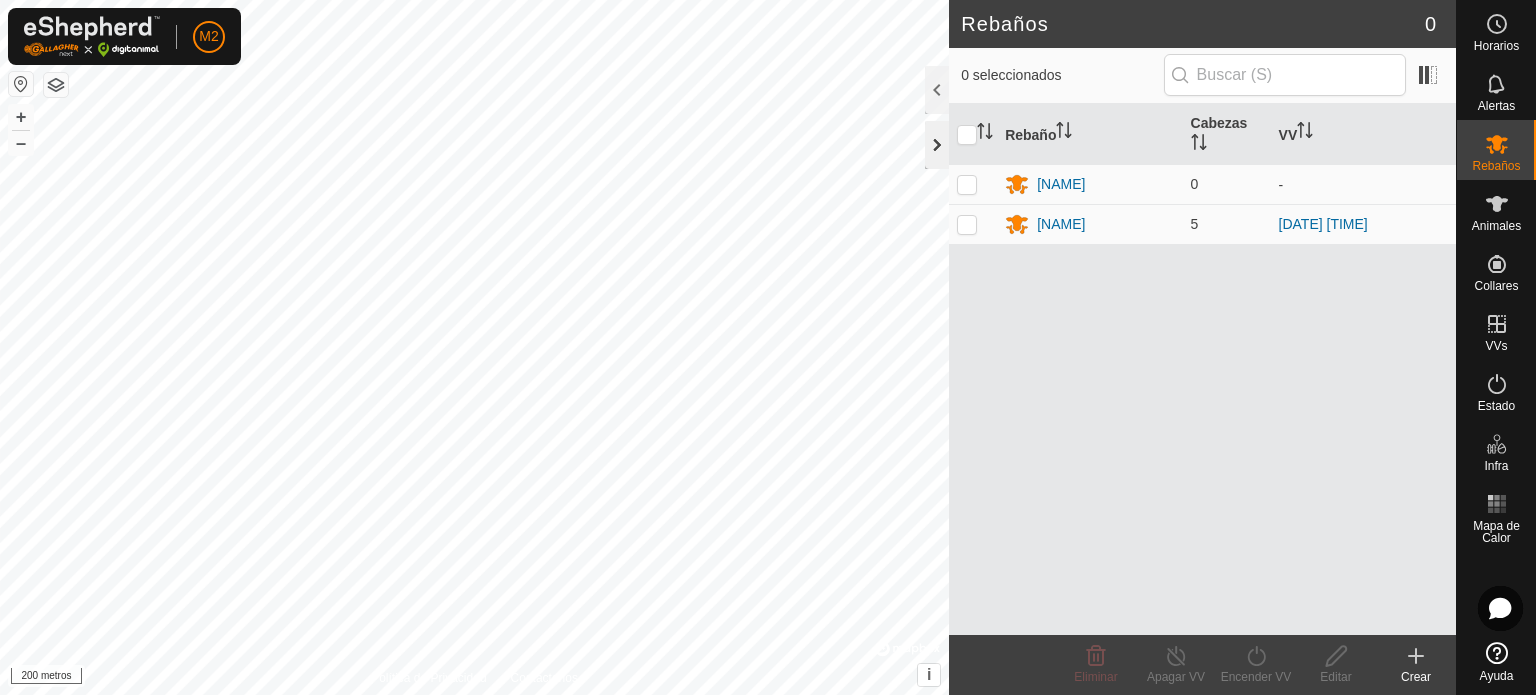 click 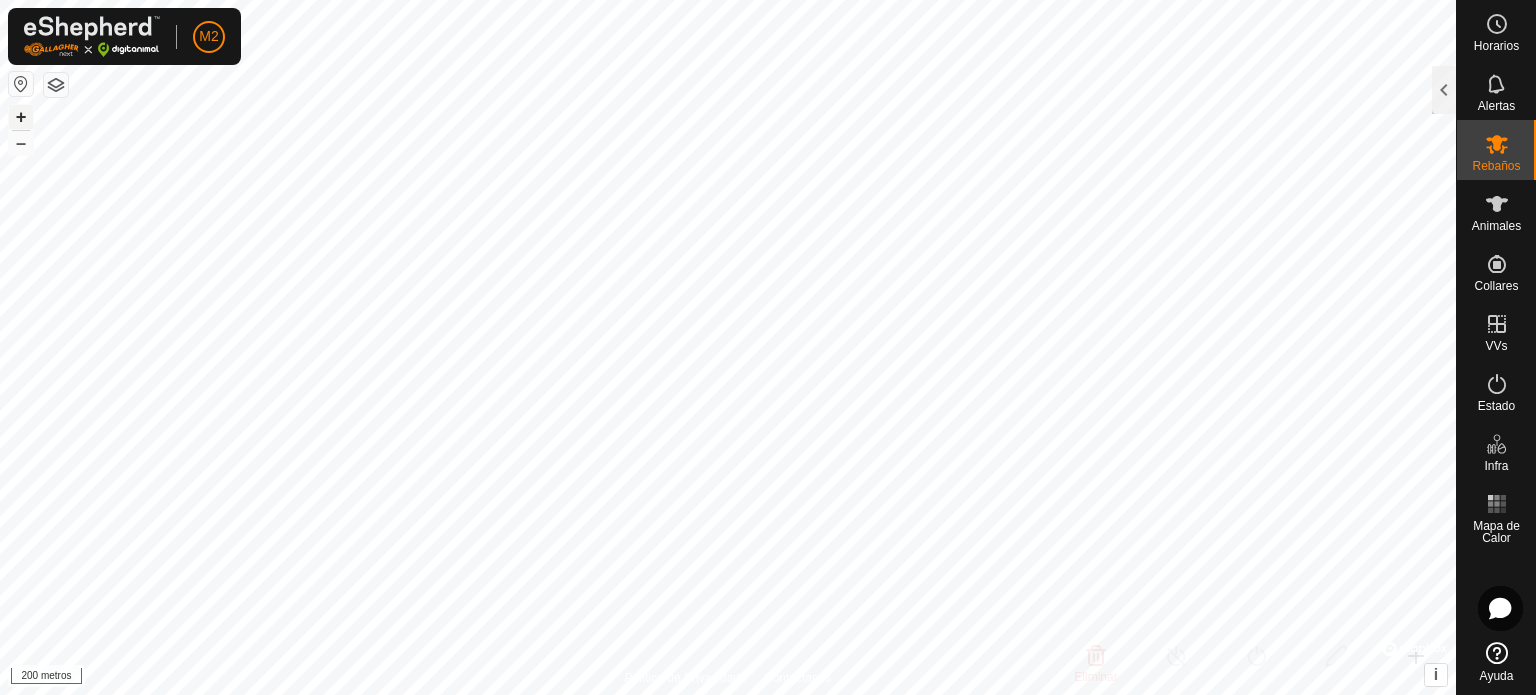 click on "+" at bounding box center (21, 116) 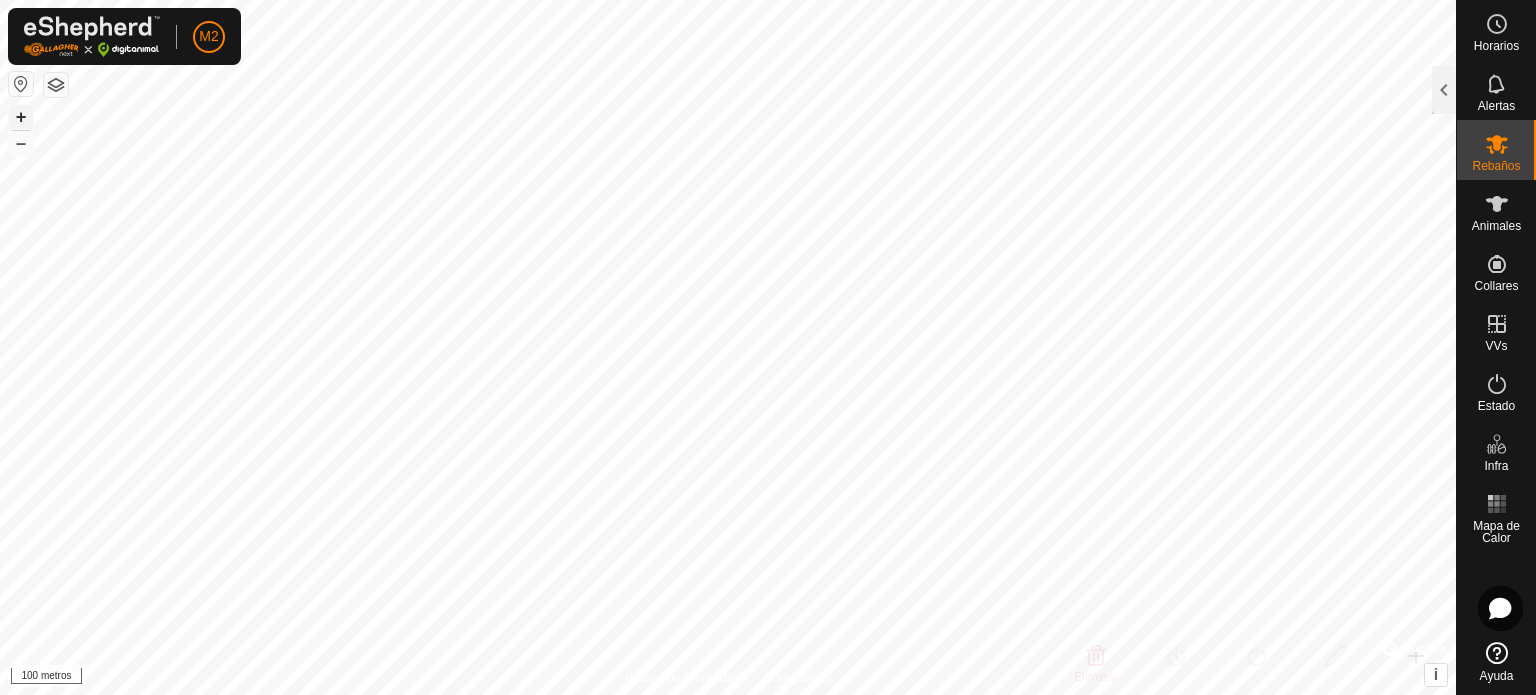 click on "+" at bounding box center (21, 116) 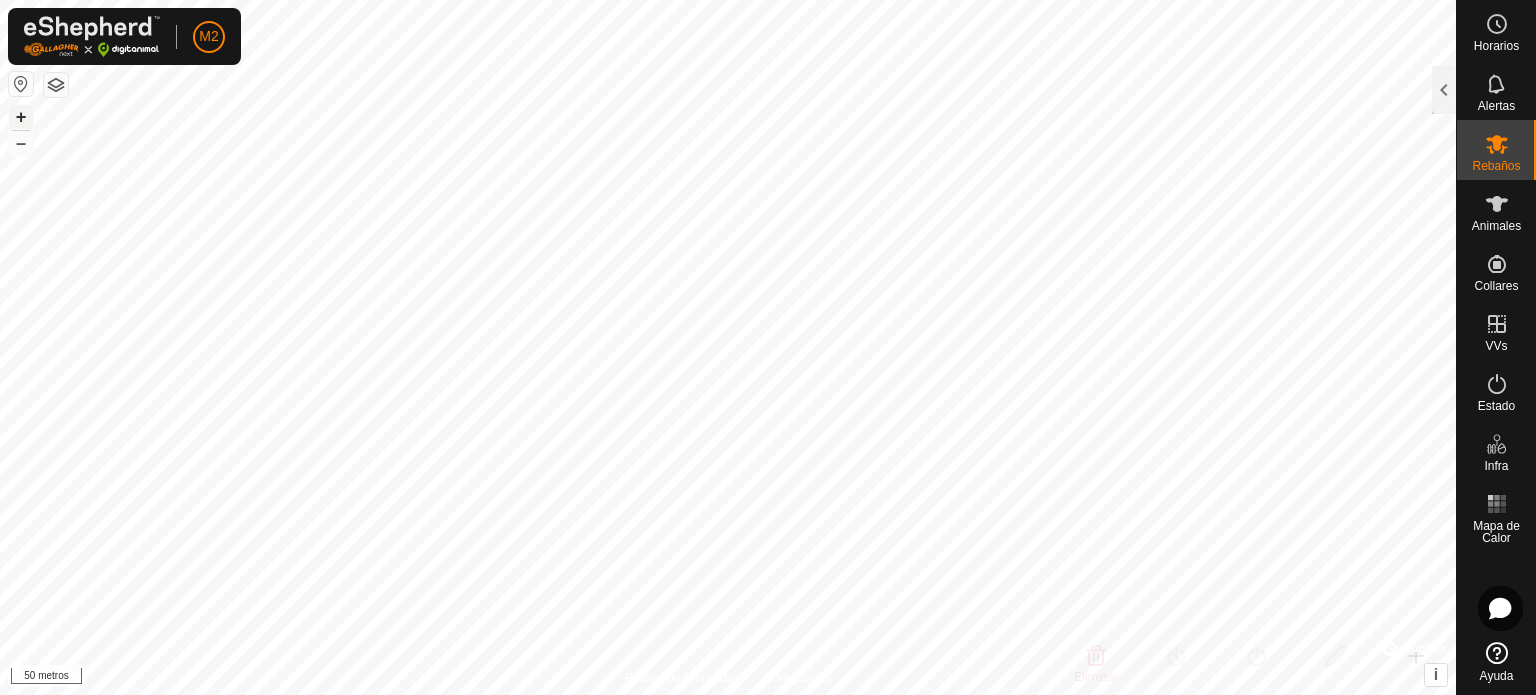 click on "+" at bounding box center (21, 116) 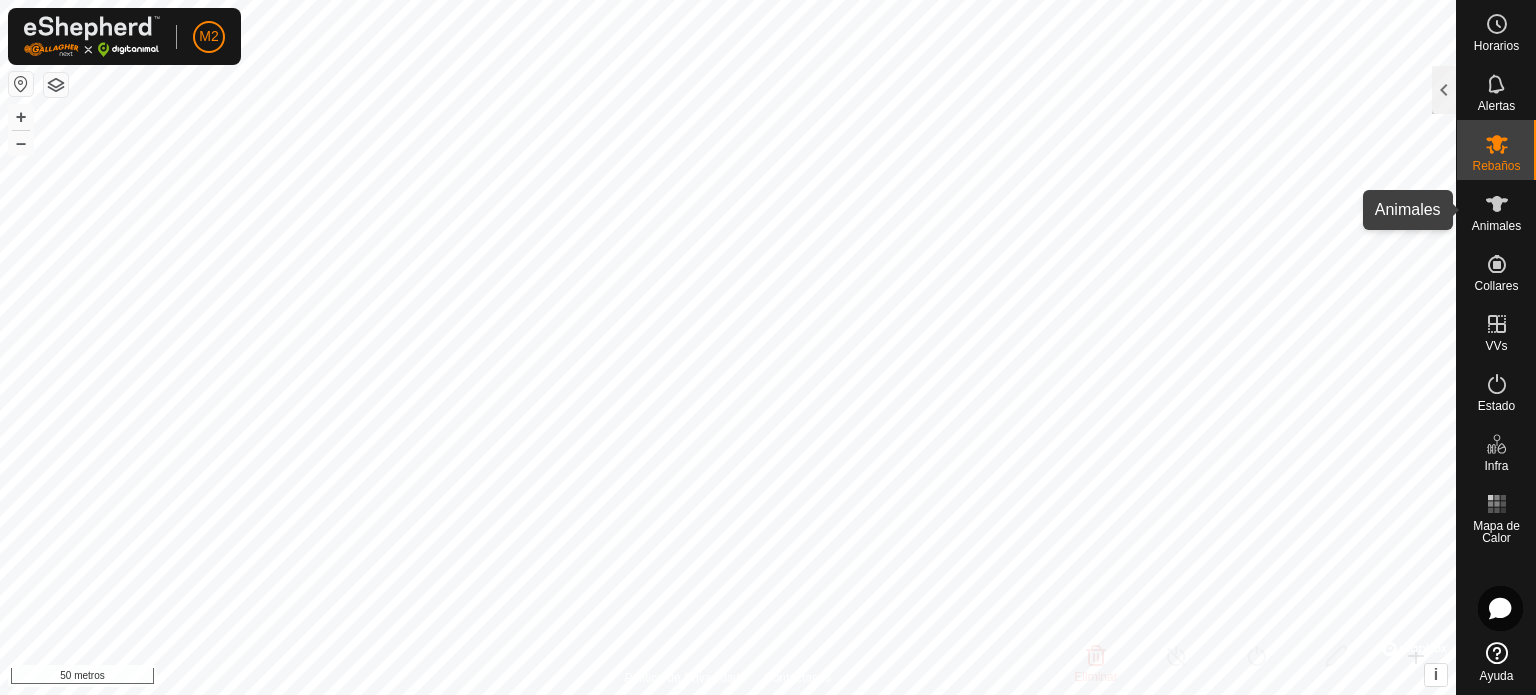click on "Animales" at bounding box center (1496, 226) 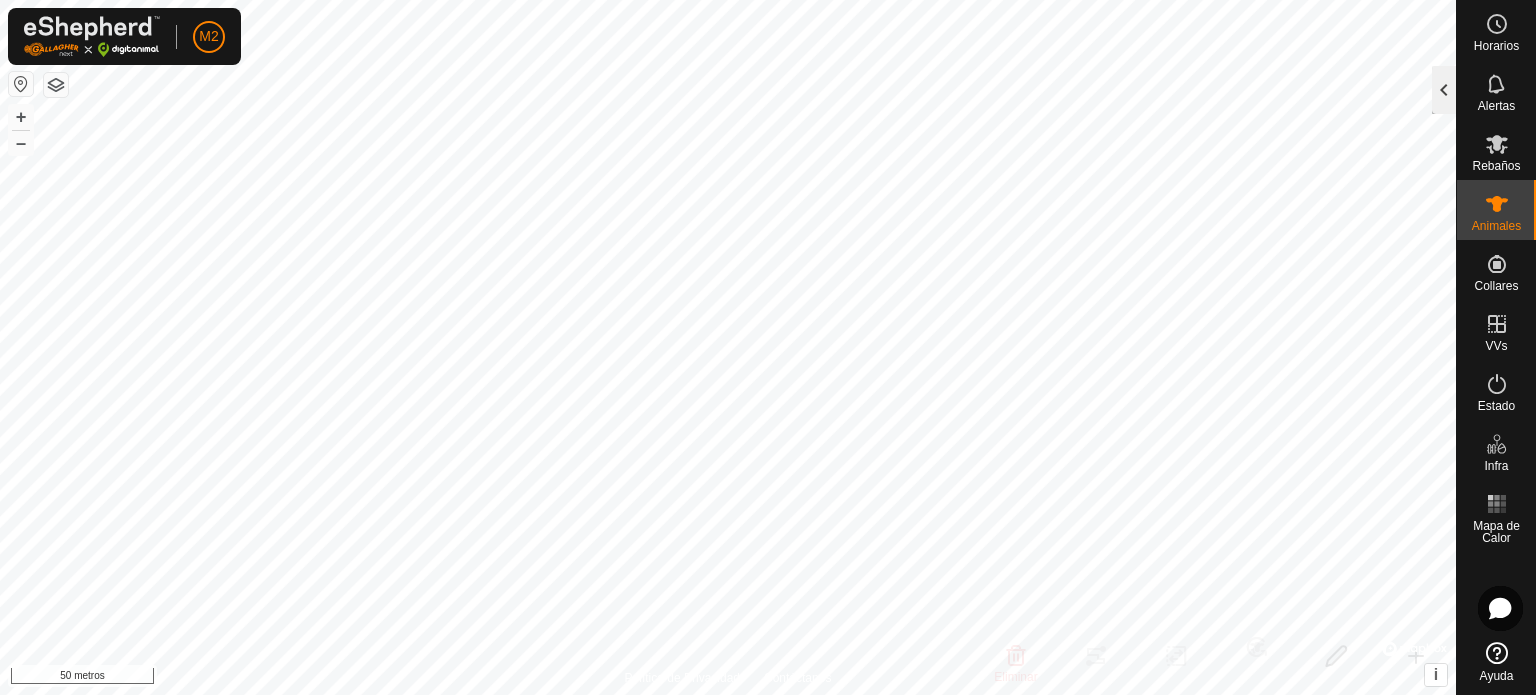 click 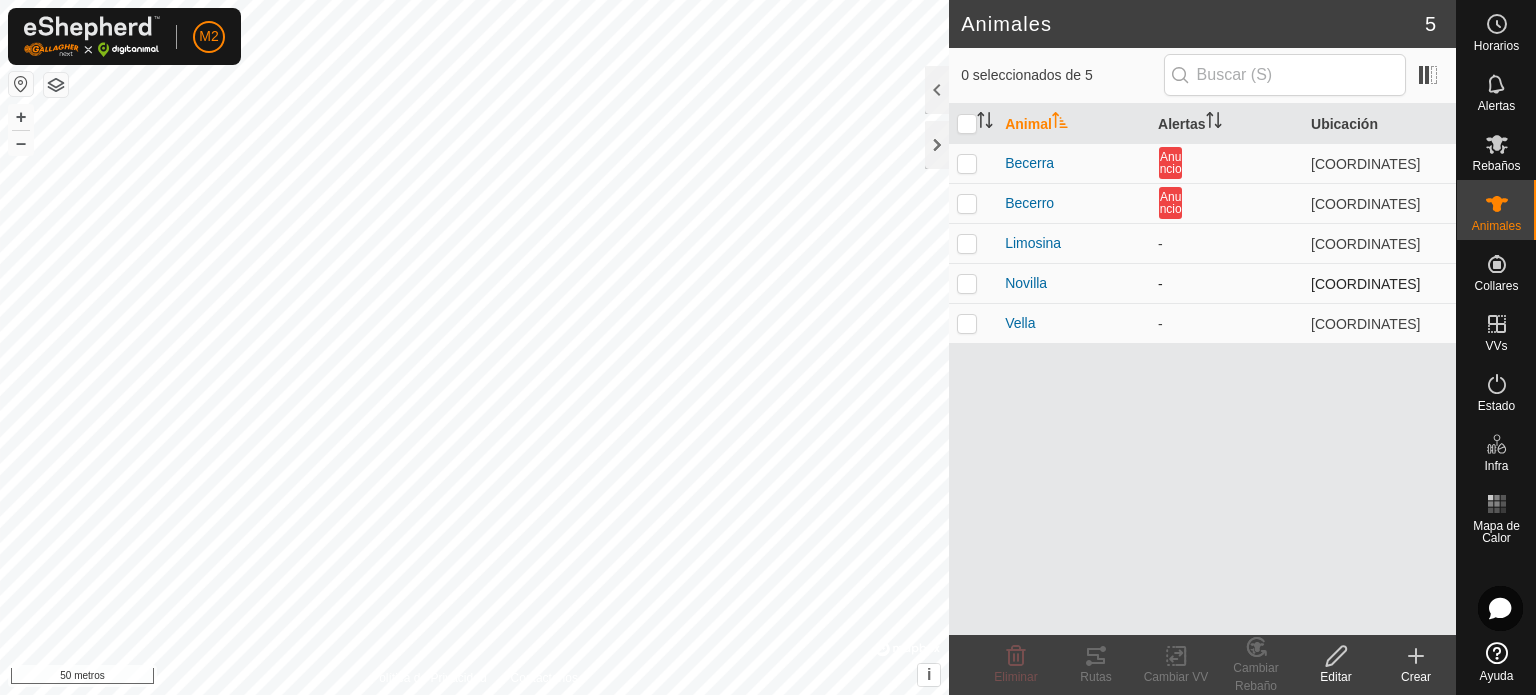 click at bounding box center (967, 283) 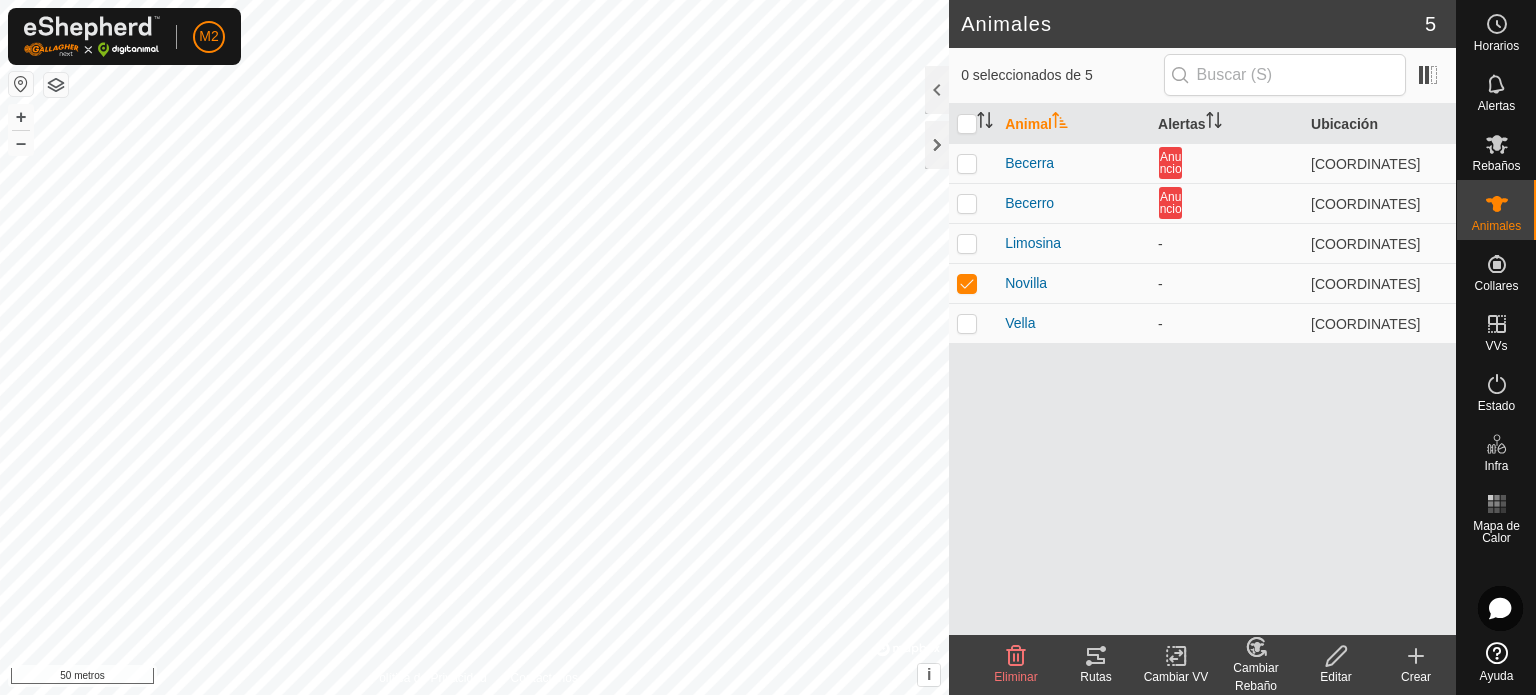 click 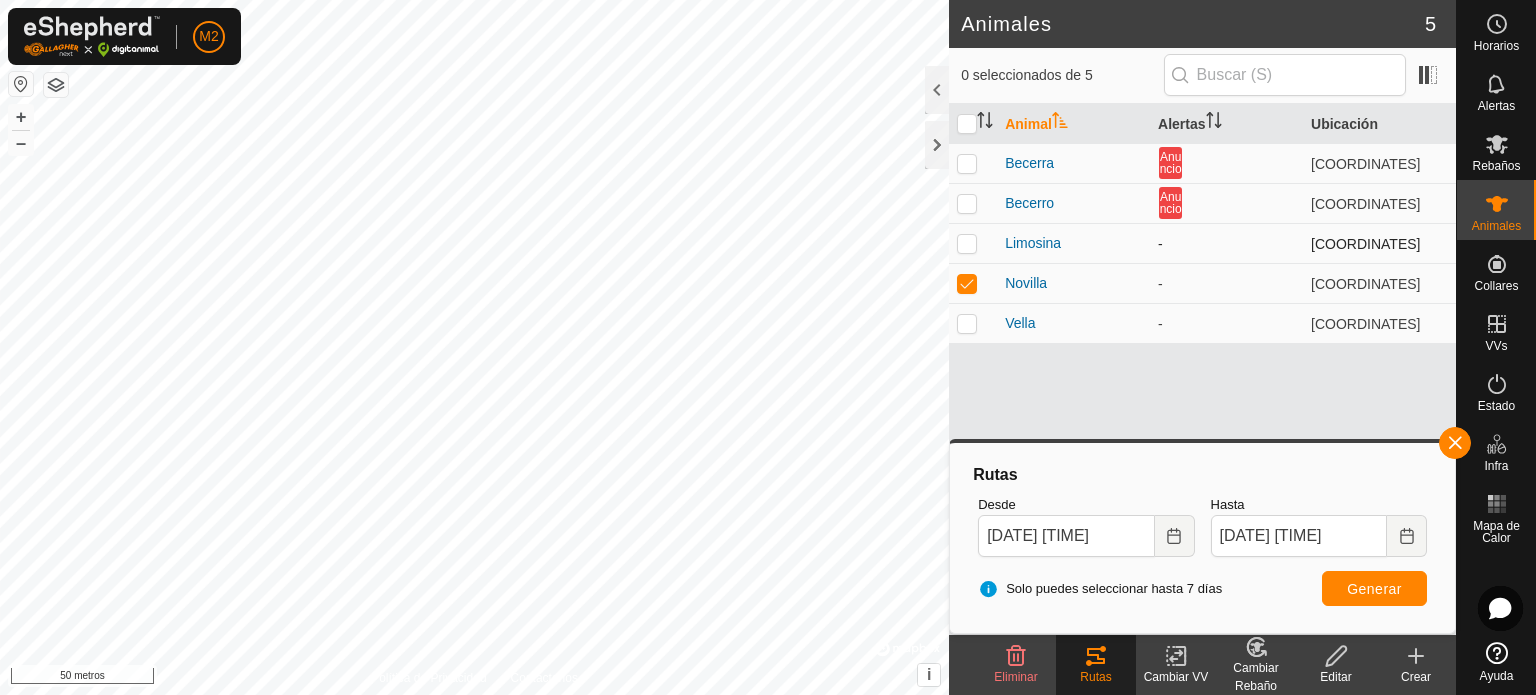 click at bounding box center (967, 243) 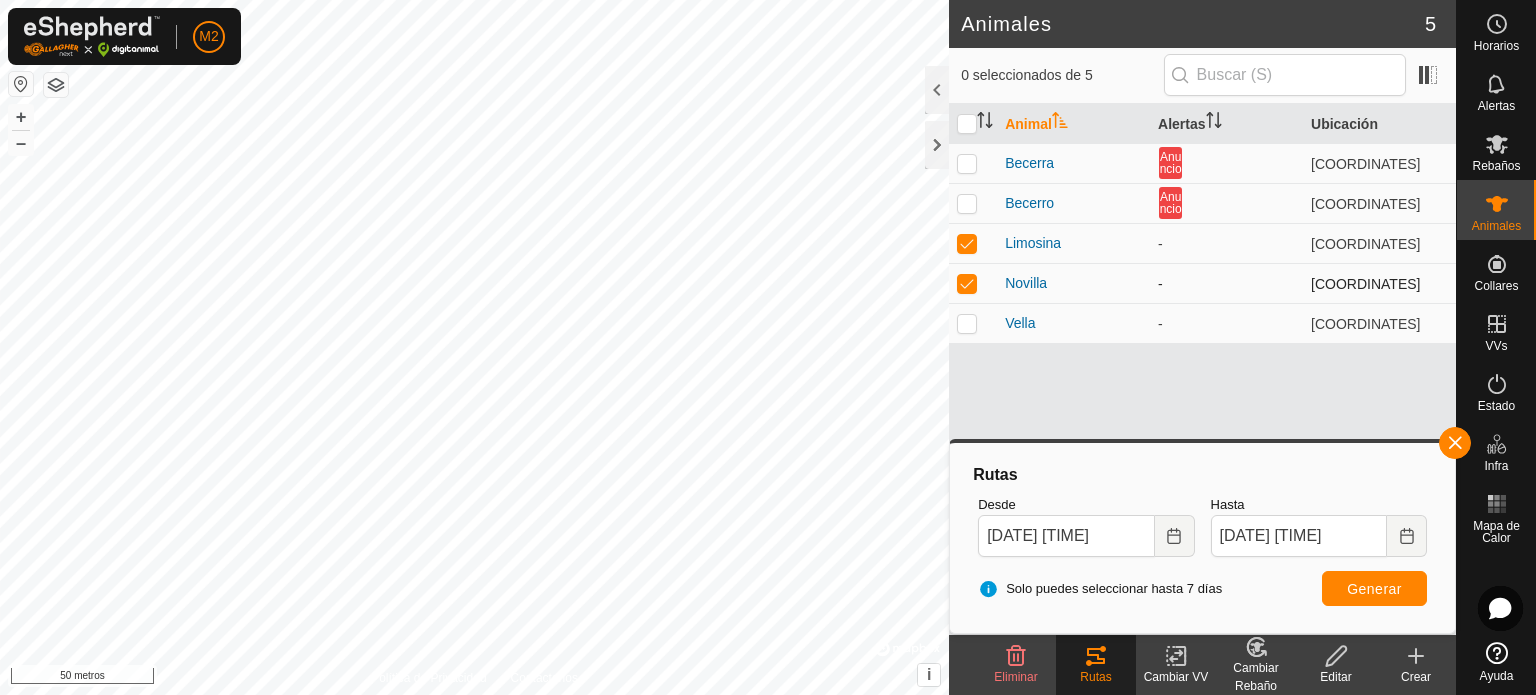 click at bounding box center (967, 283) 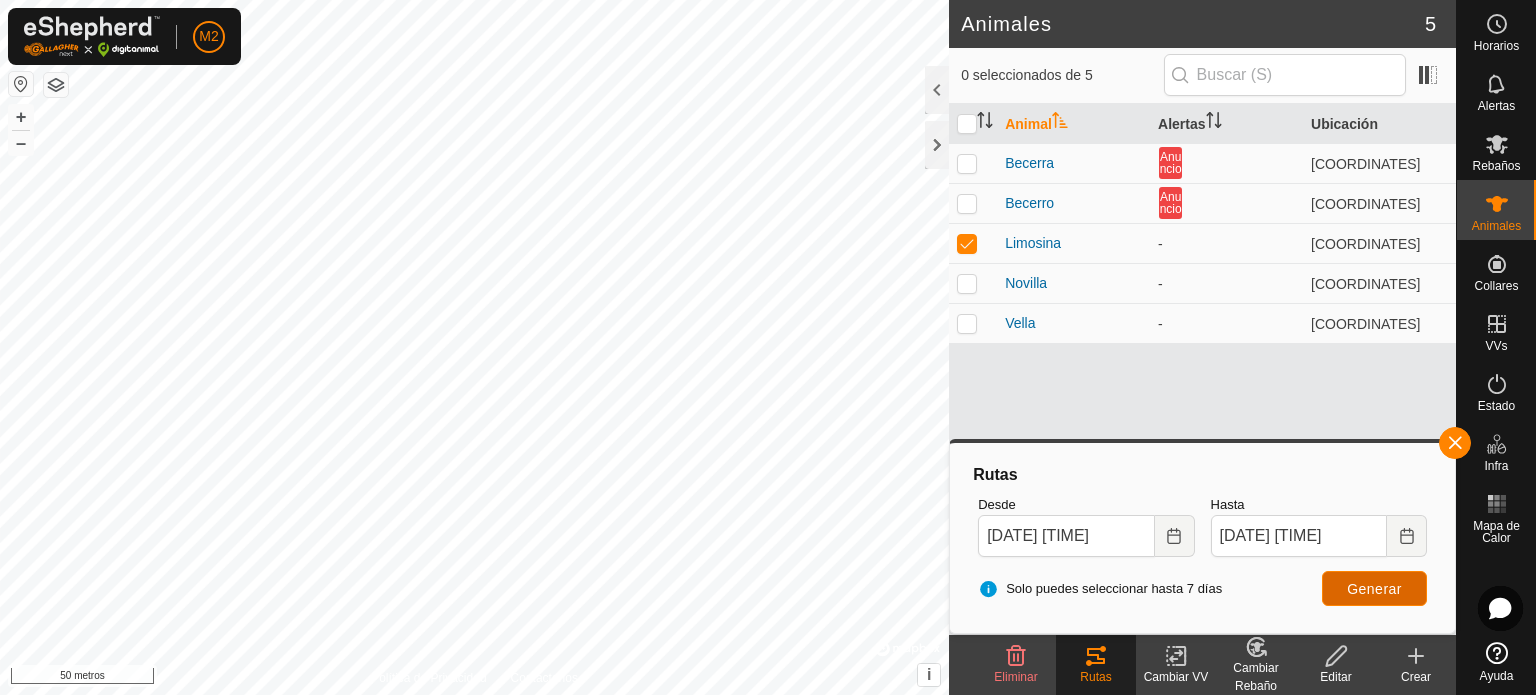 click on "Generar" at bounding box center (1374, 588) 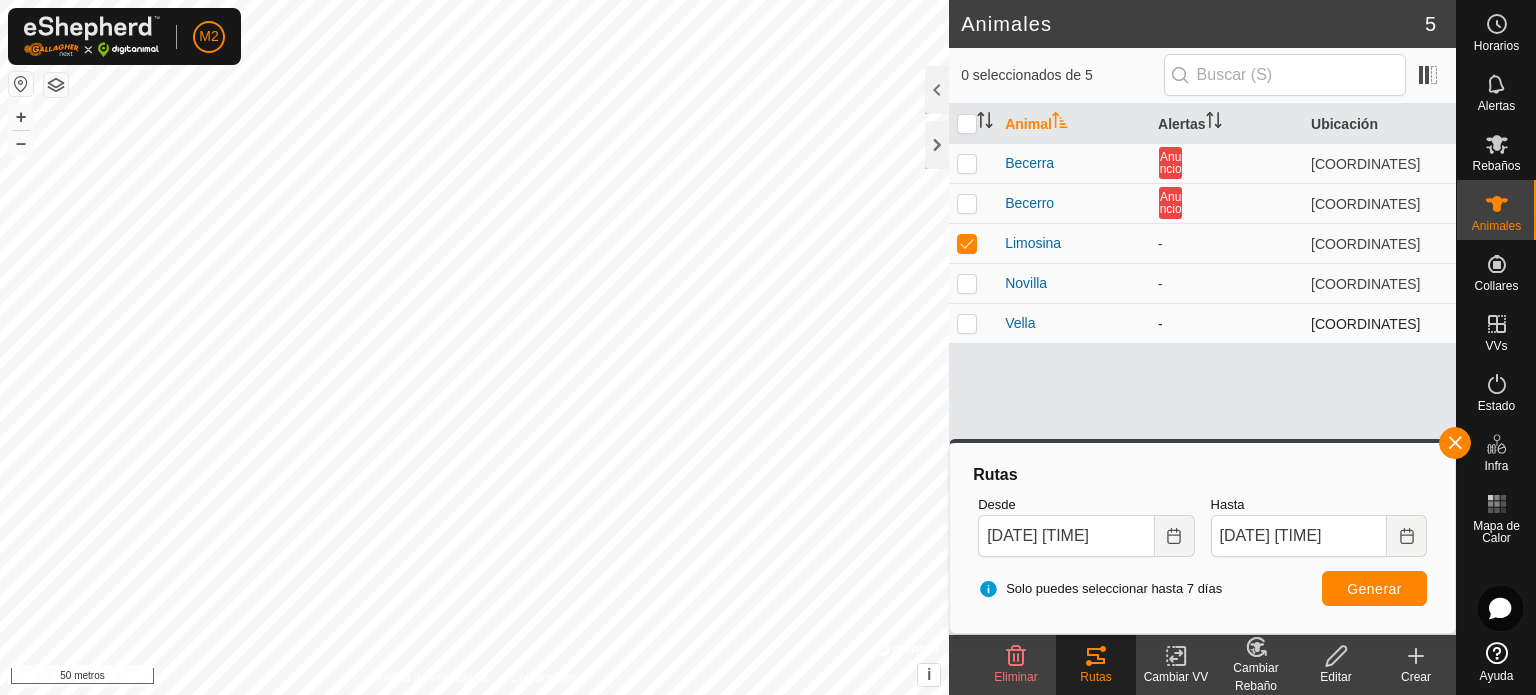 click at bounding box center [967, 323] 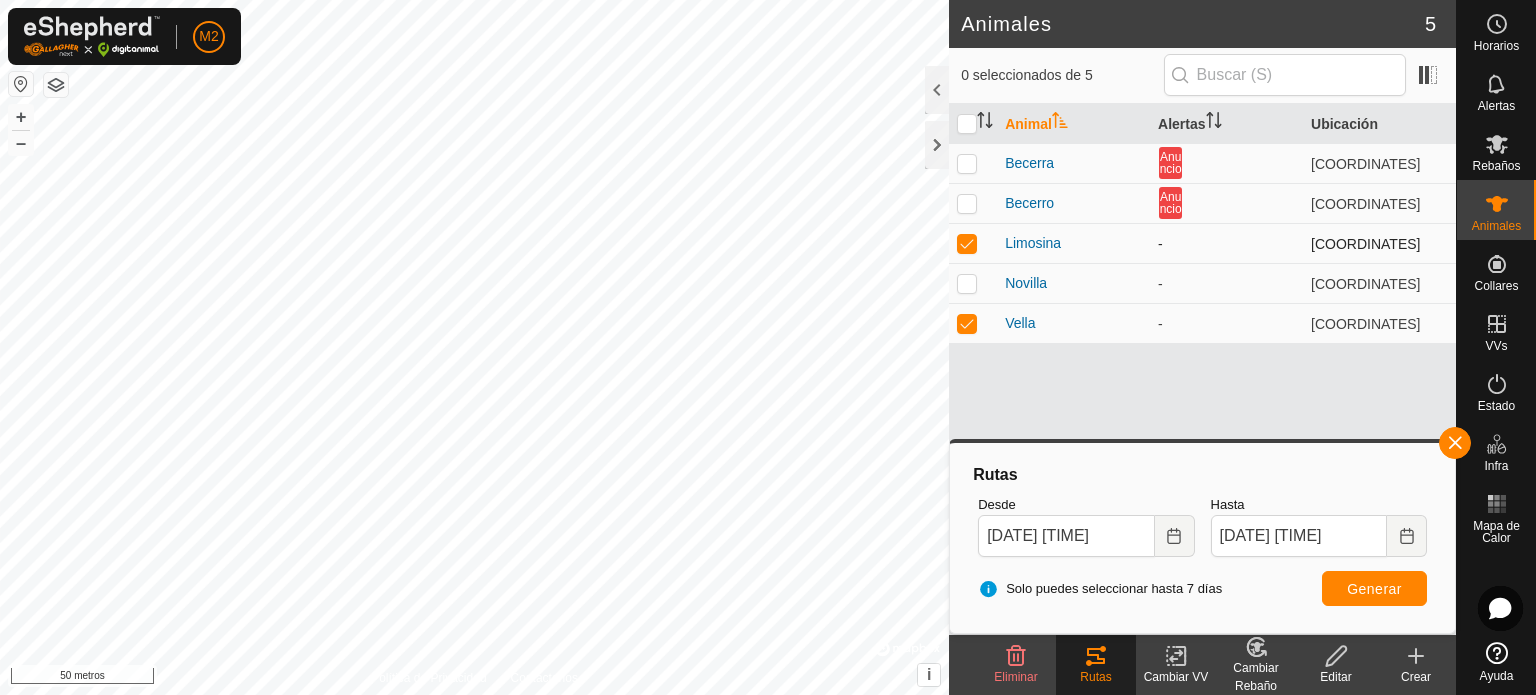click at bounding box center (967, 243) 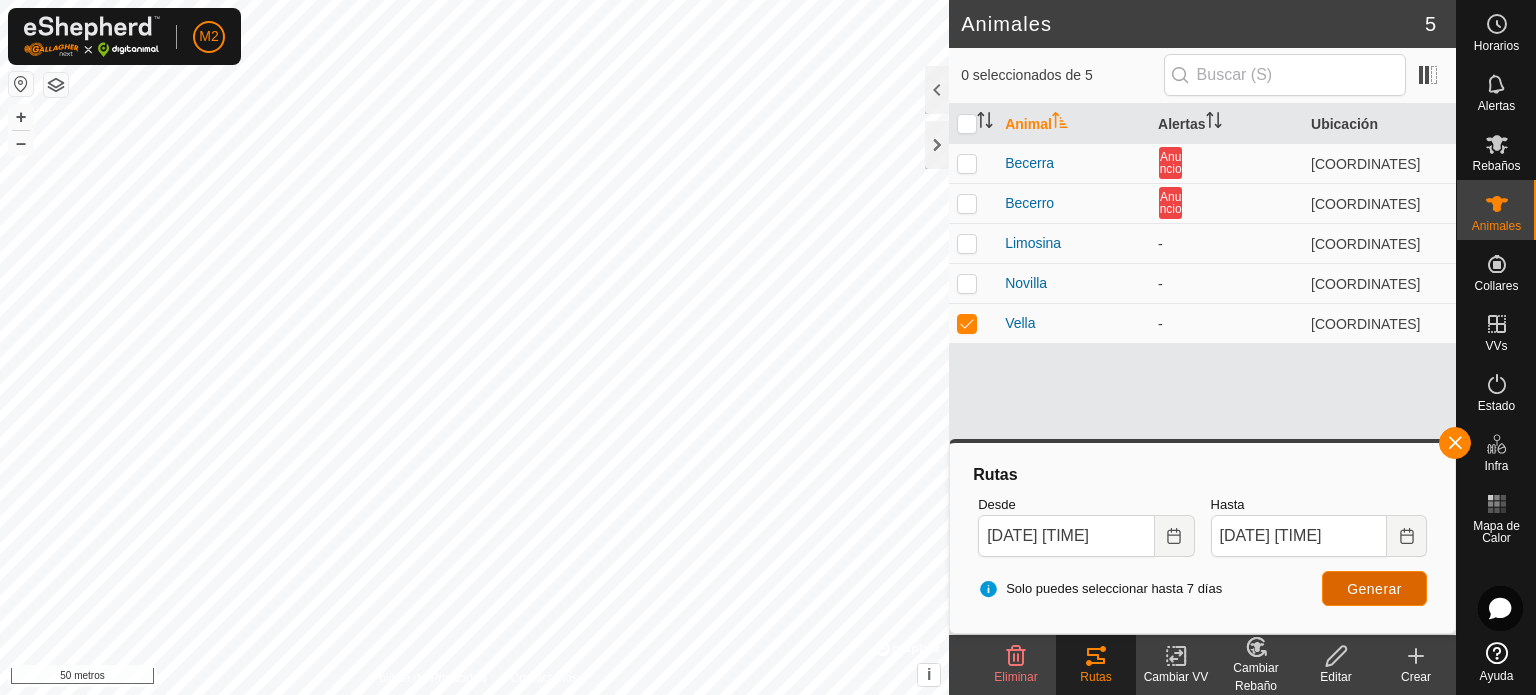 click on "Generar" at bounding box center (1374, 589) 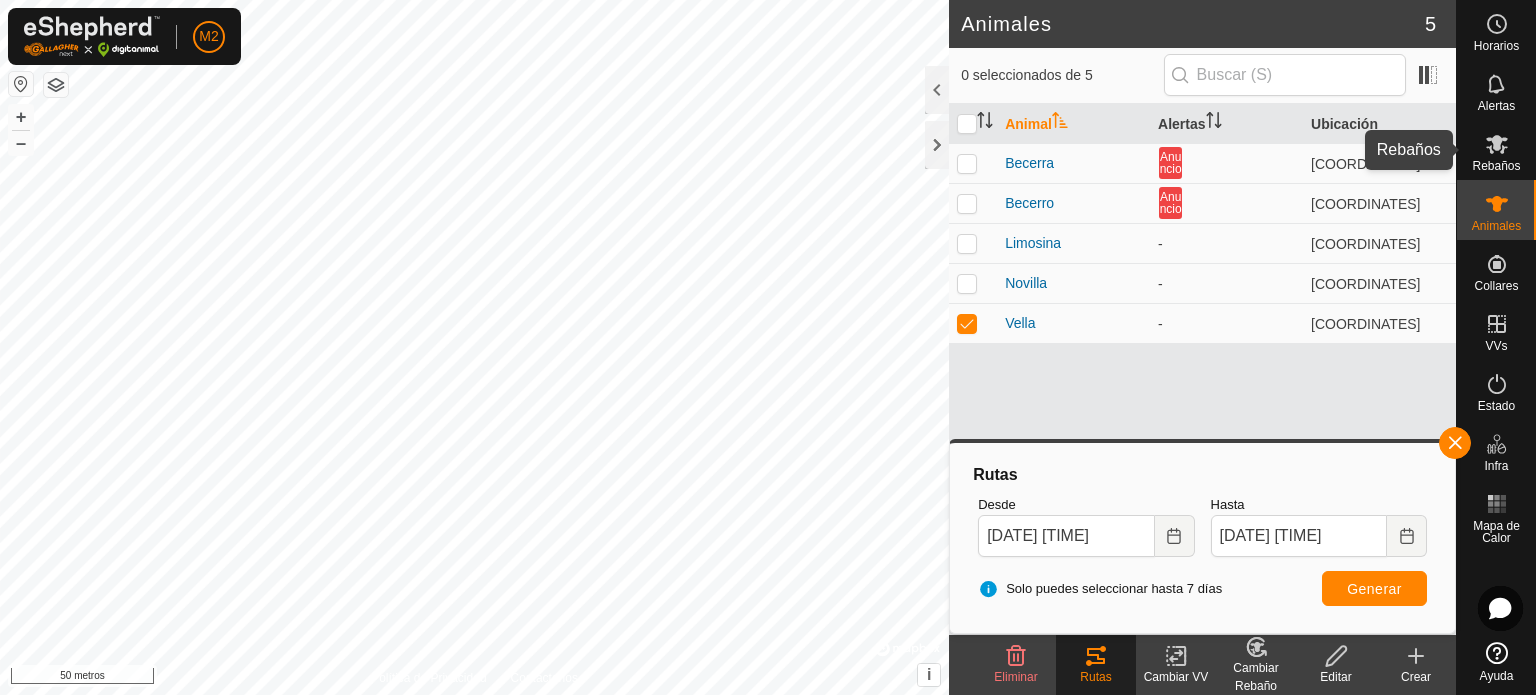 click on "Rebaños" at bounding box center [1496, 166] 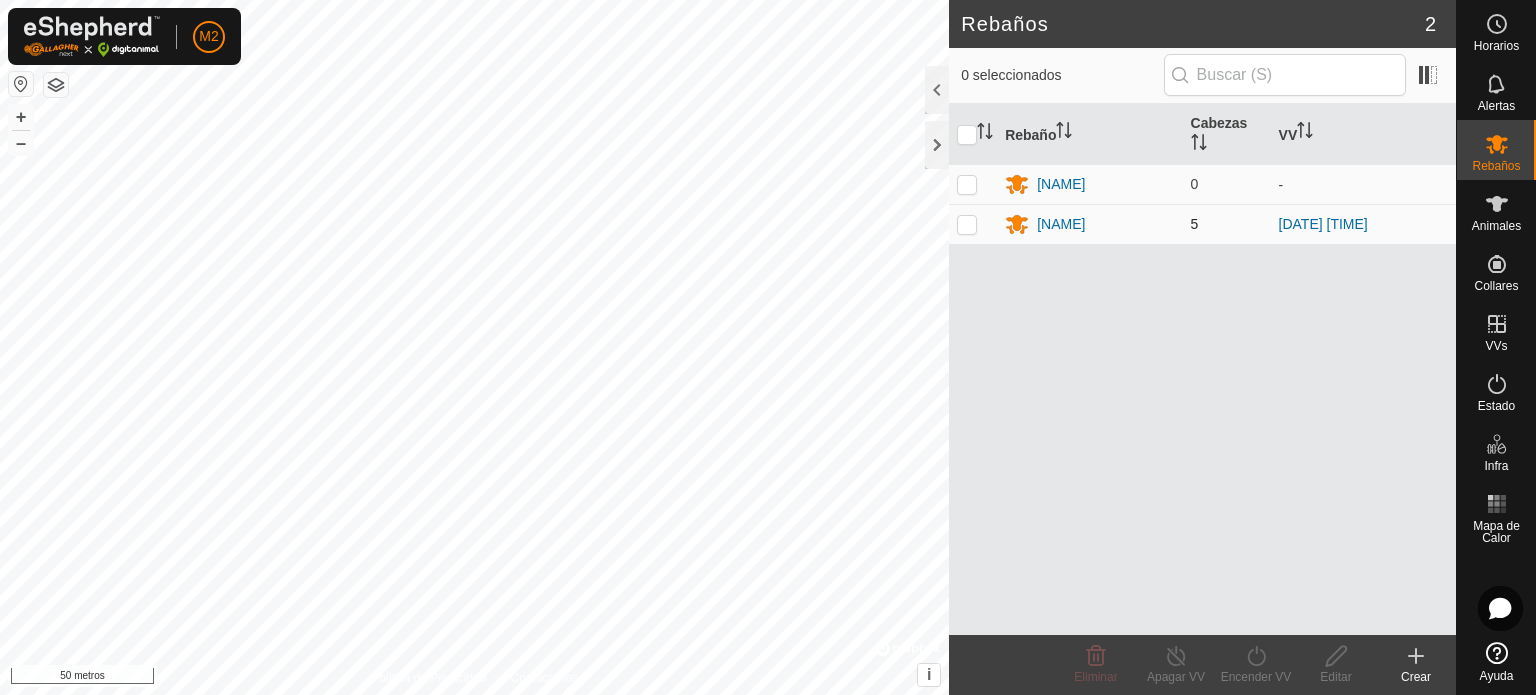 click at bounding box center [967, 224] 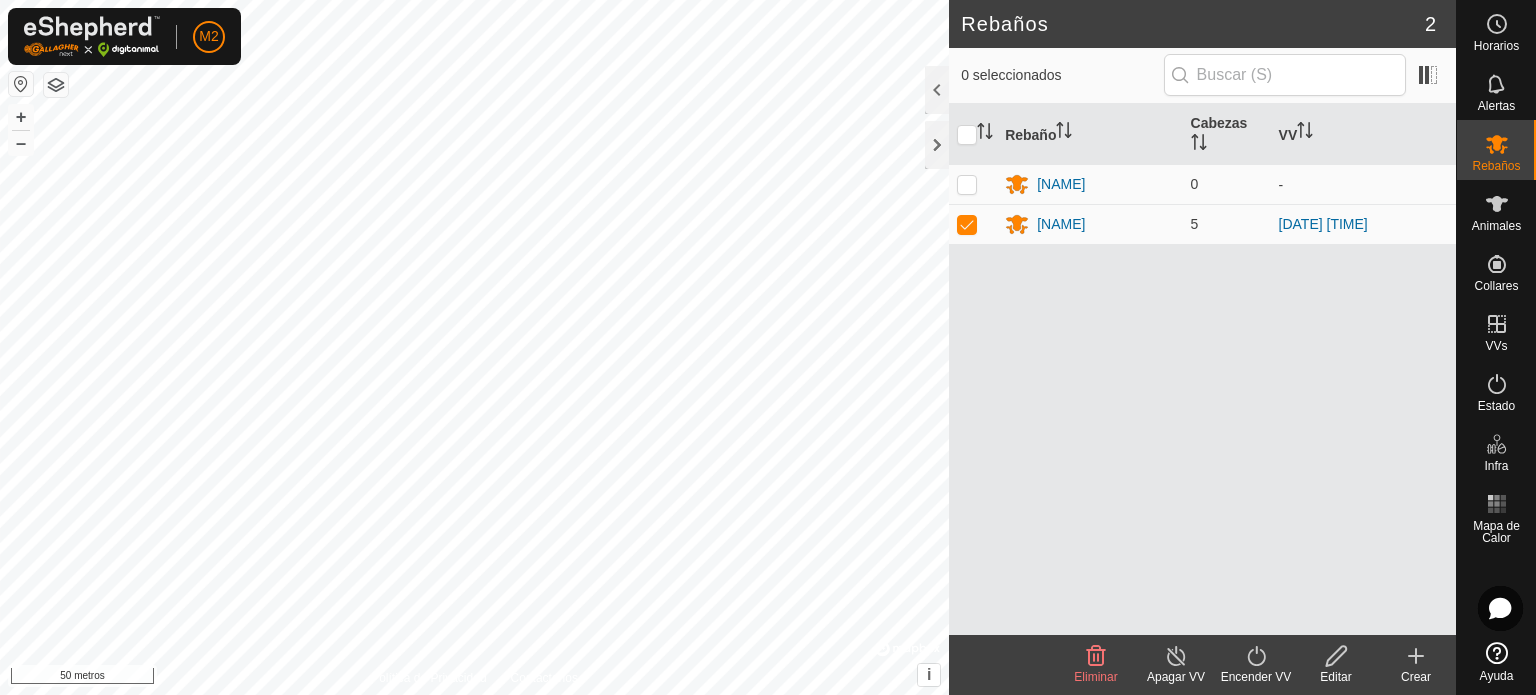 click 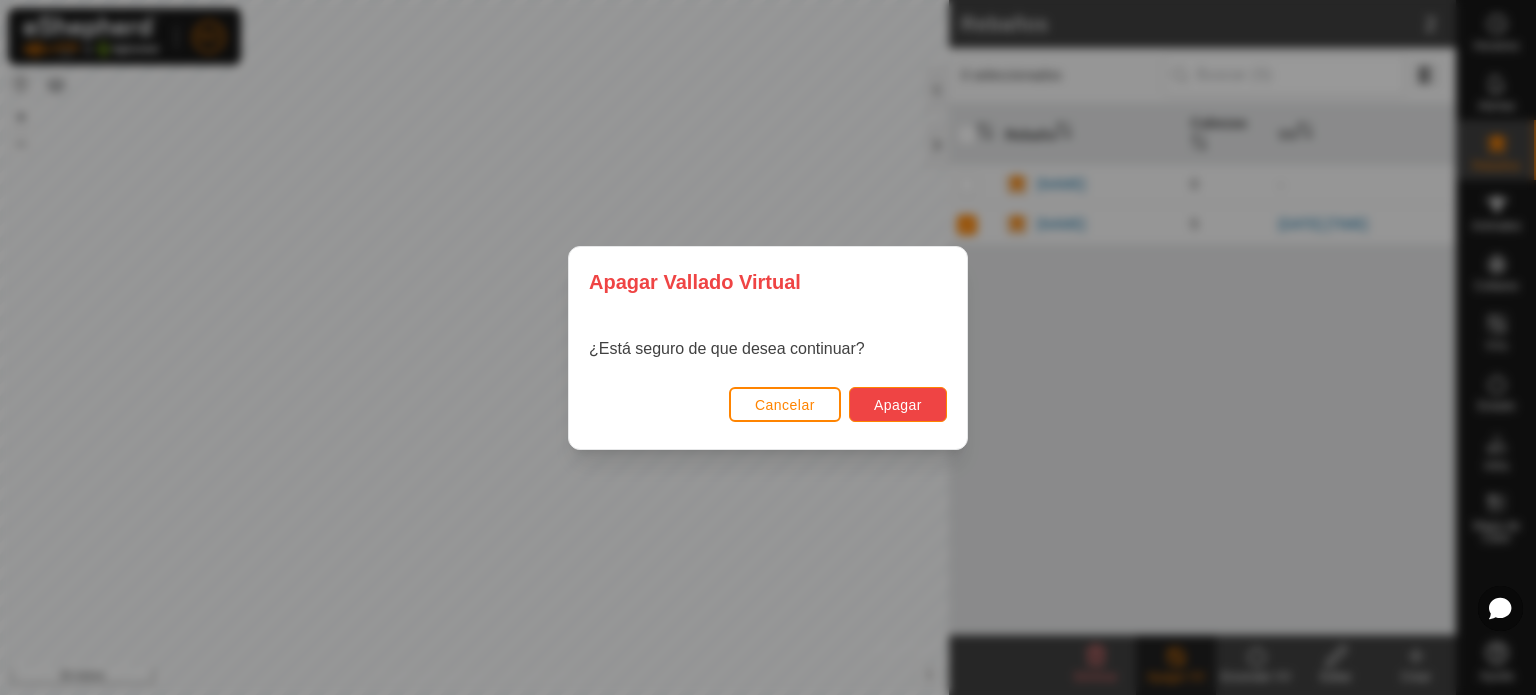 click on "Apagar" at bounding box center (898, 404) 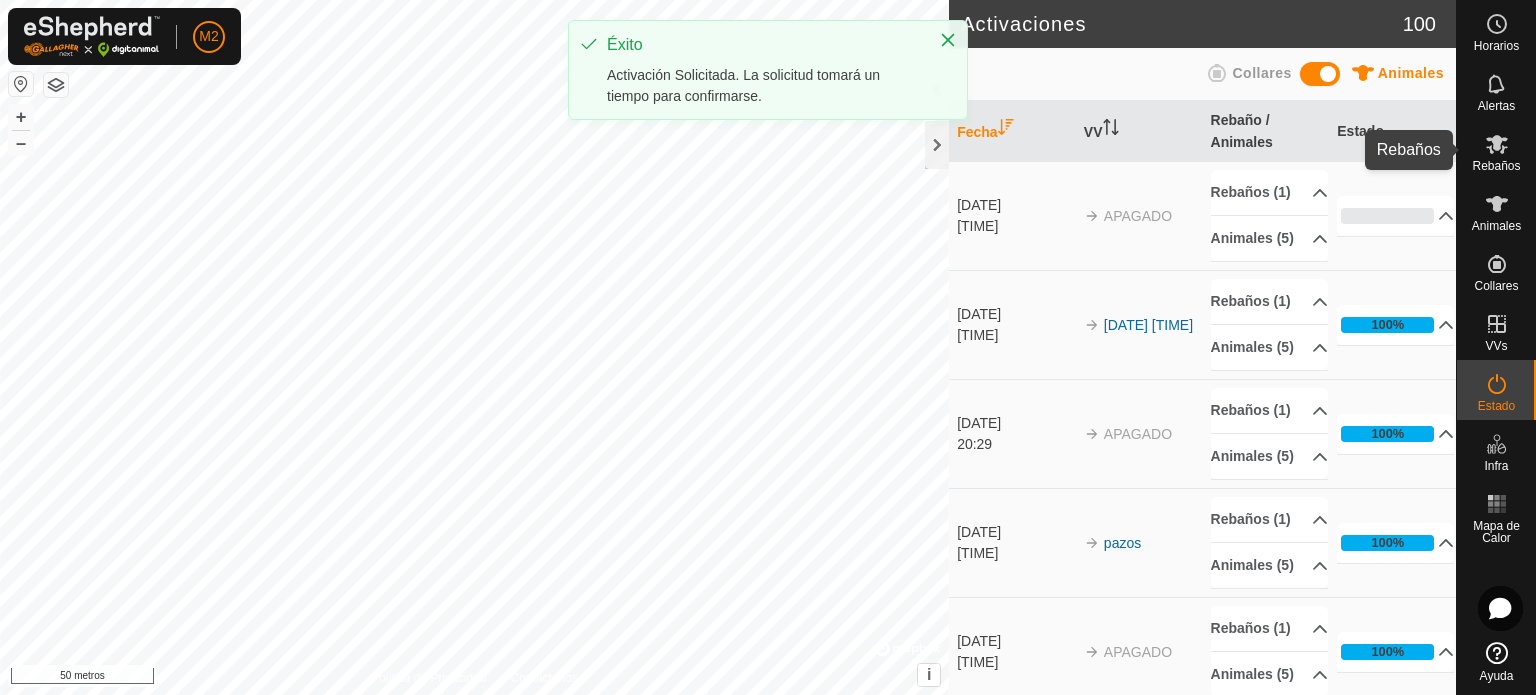 click 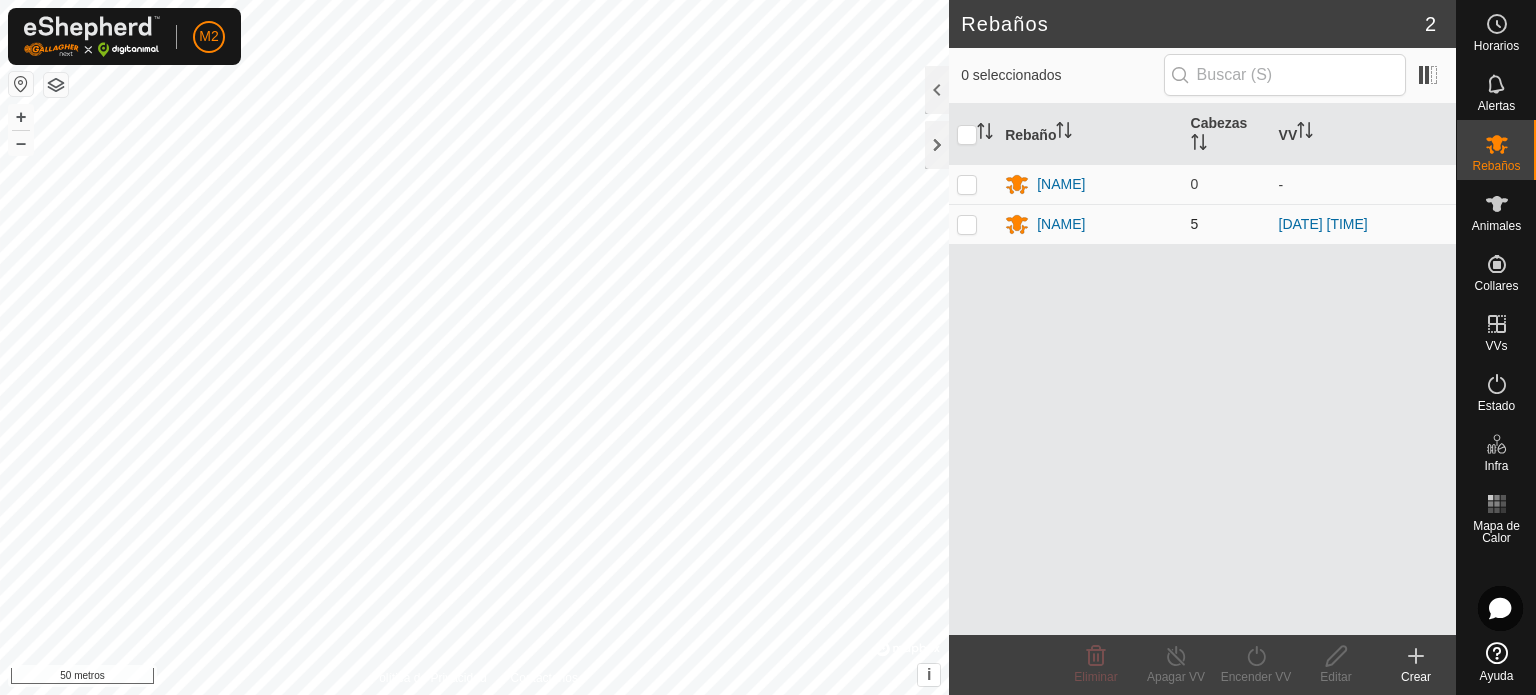 click at bounding box center [967, 224] 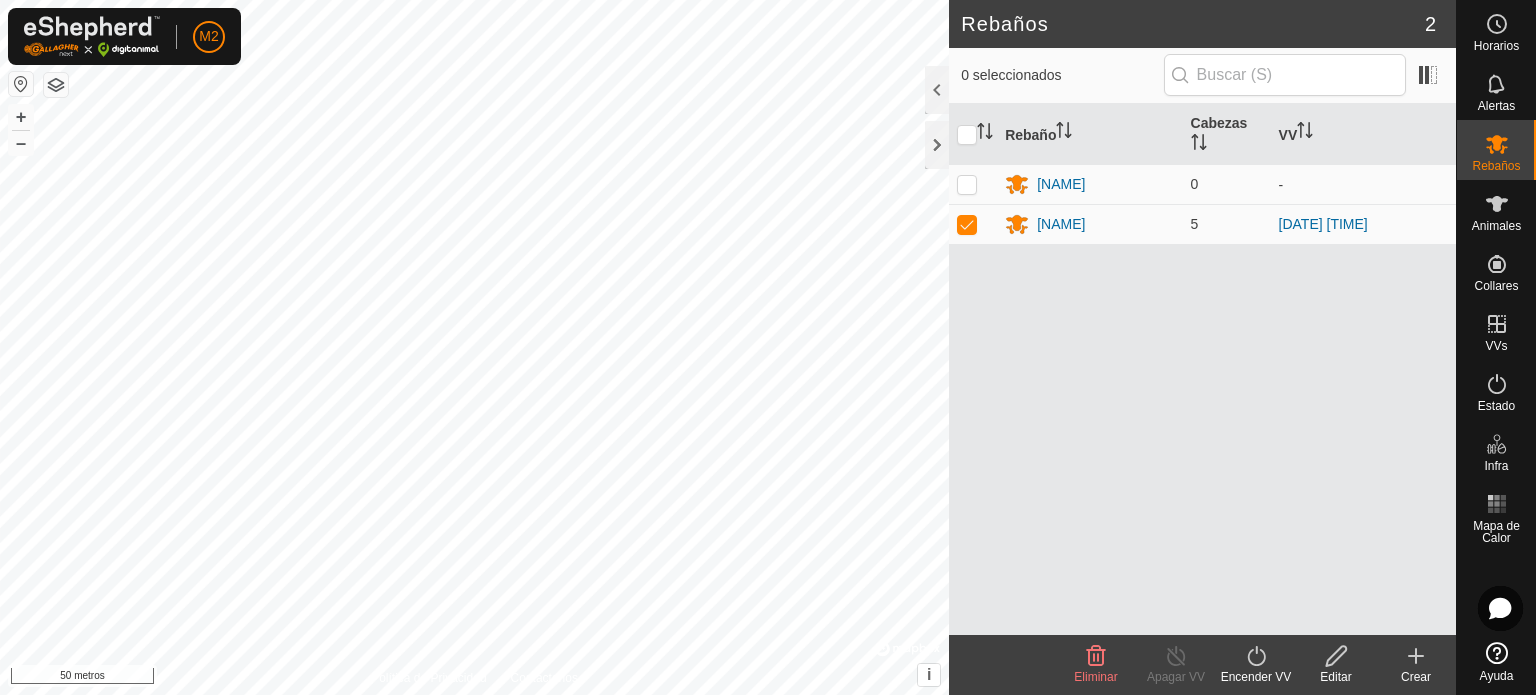 click 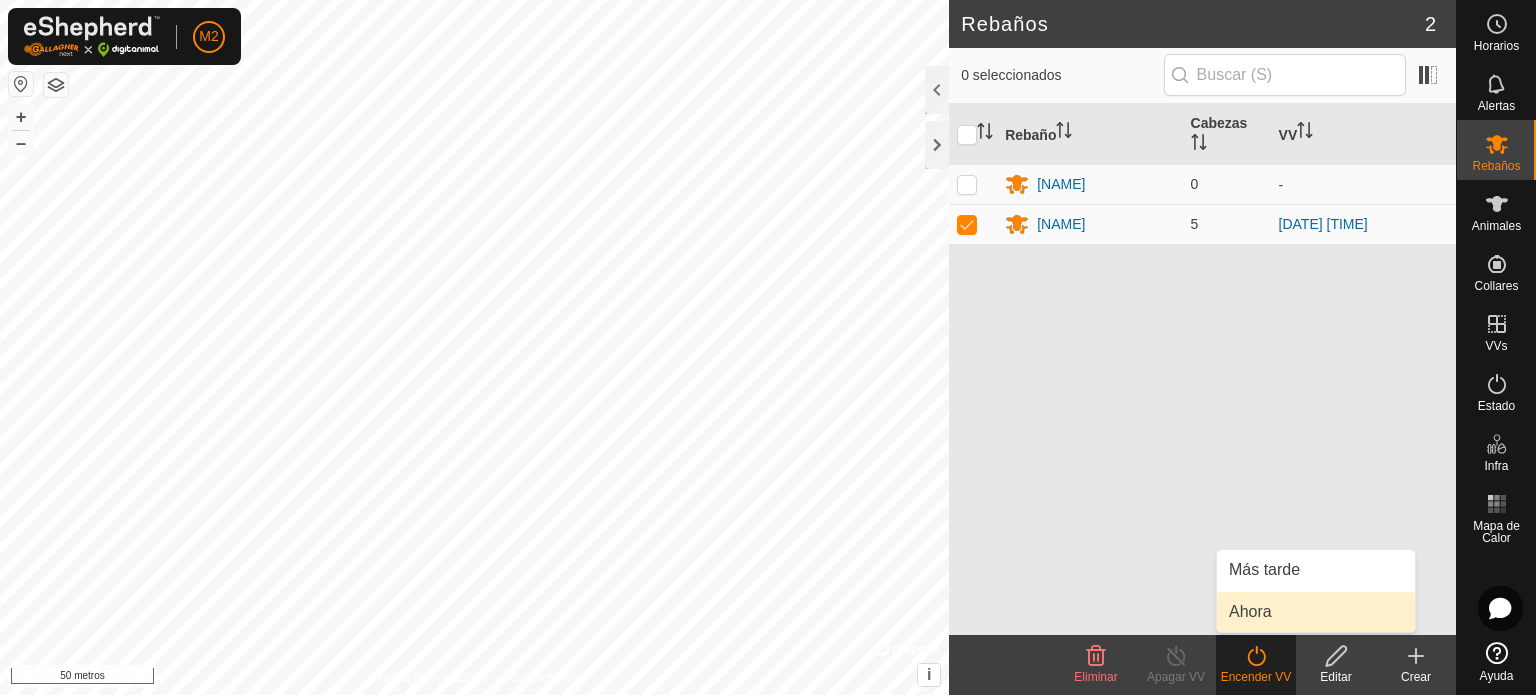 click on "Ahora" at bounding box center [1316, 612] 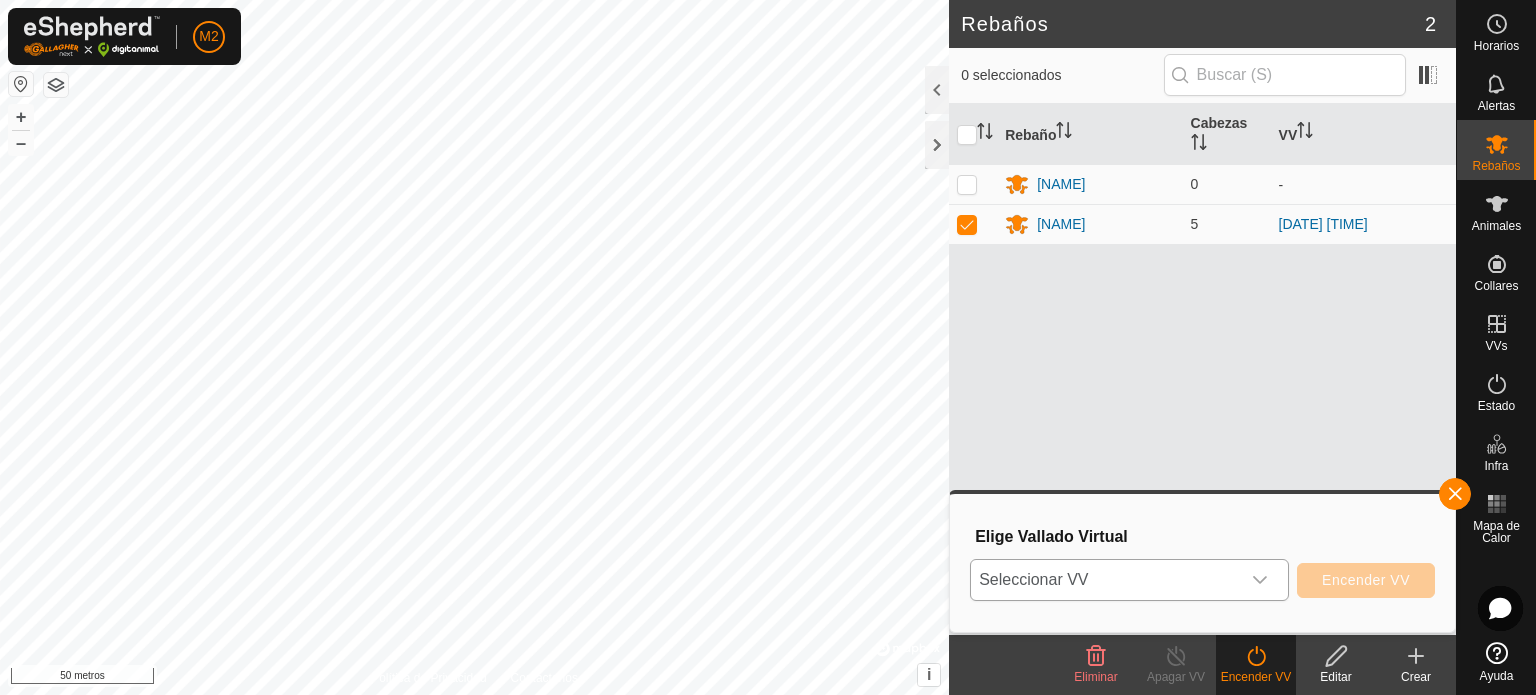 click at bounding box center [1260, 580] 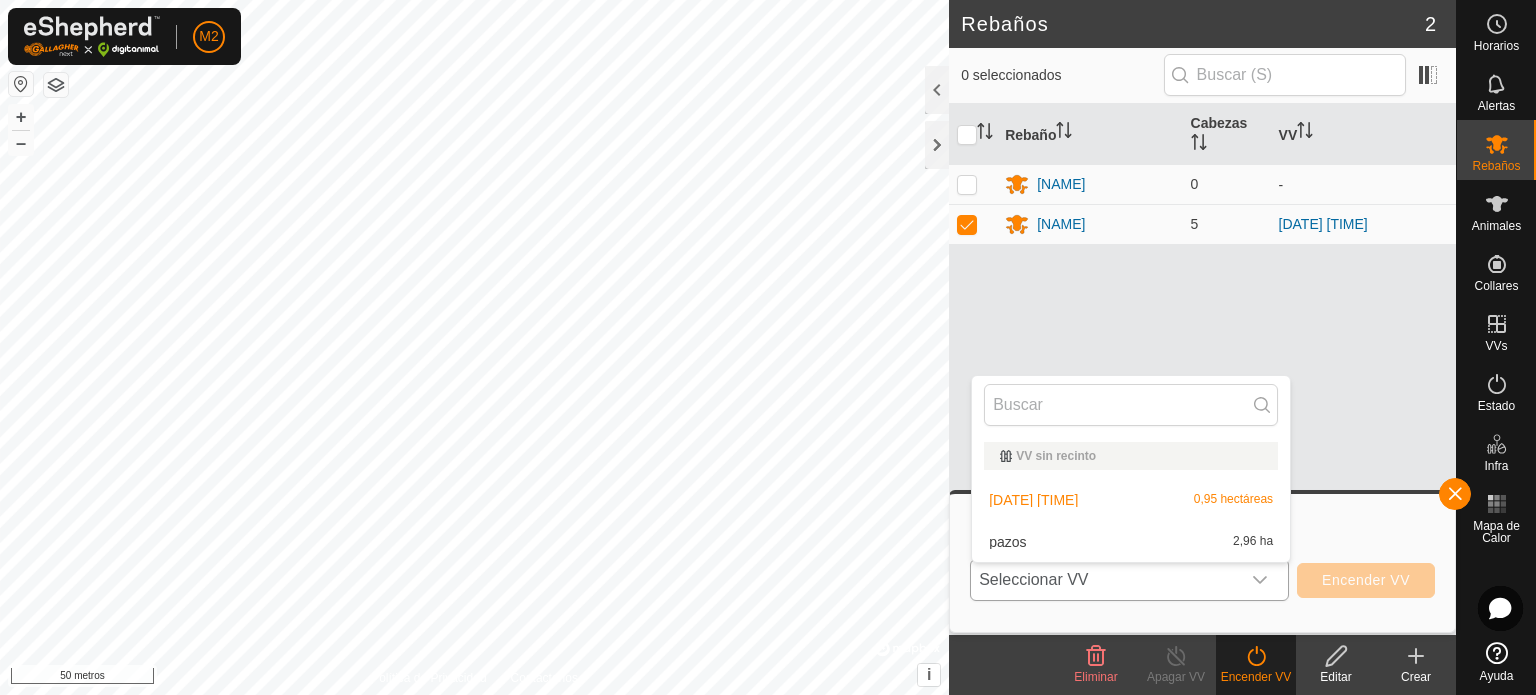 click on "pazos 2,96 ha" at bounding box center (1131, 542) 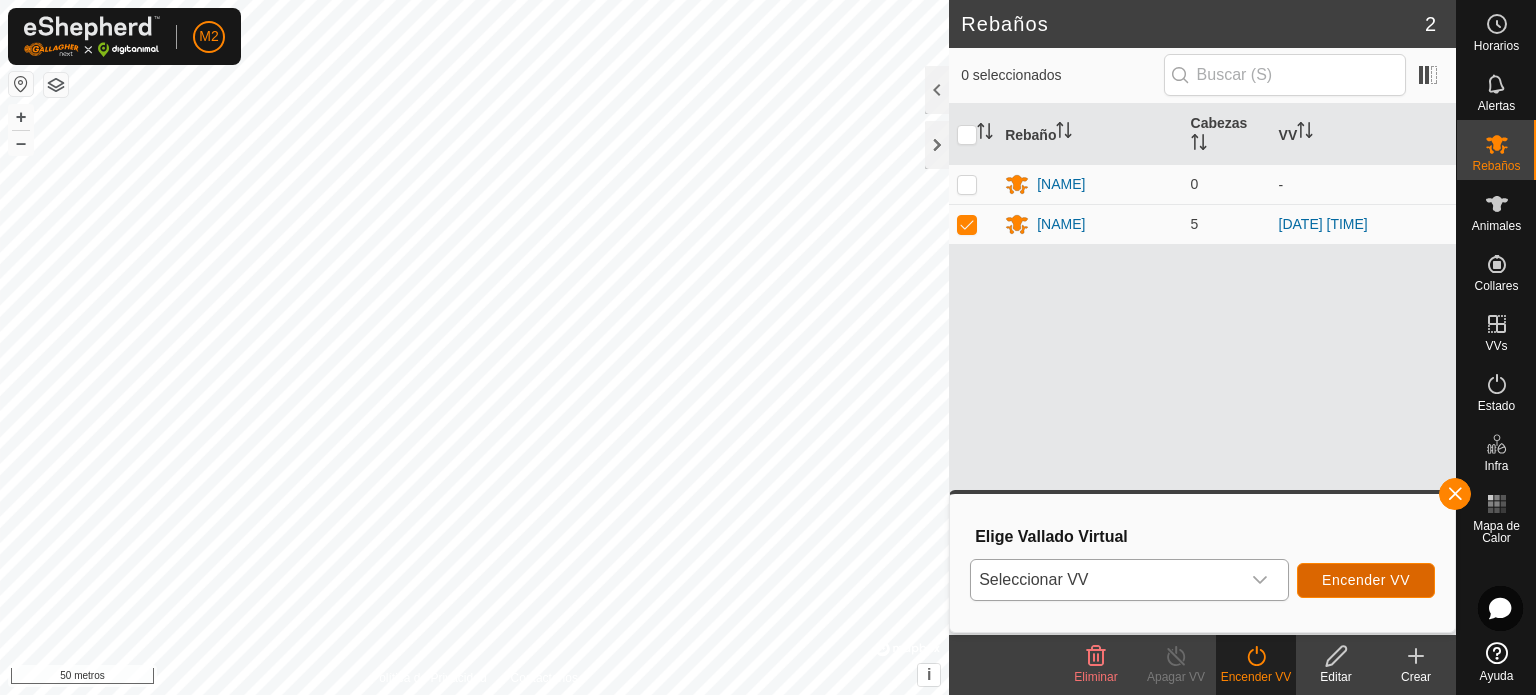 click on "Encender VV" at bounding box center [1366, 580] 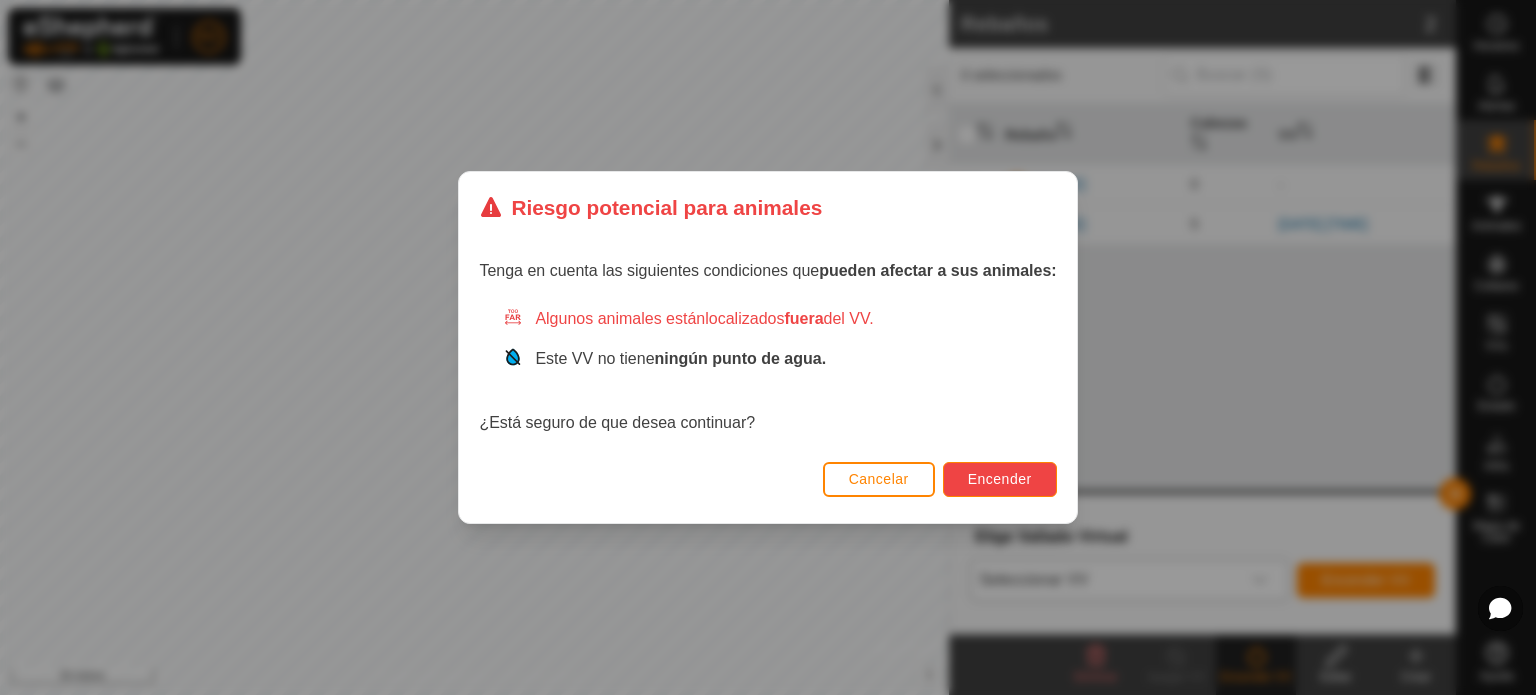 click on "Encender" at bounding box center (1000, 479) 